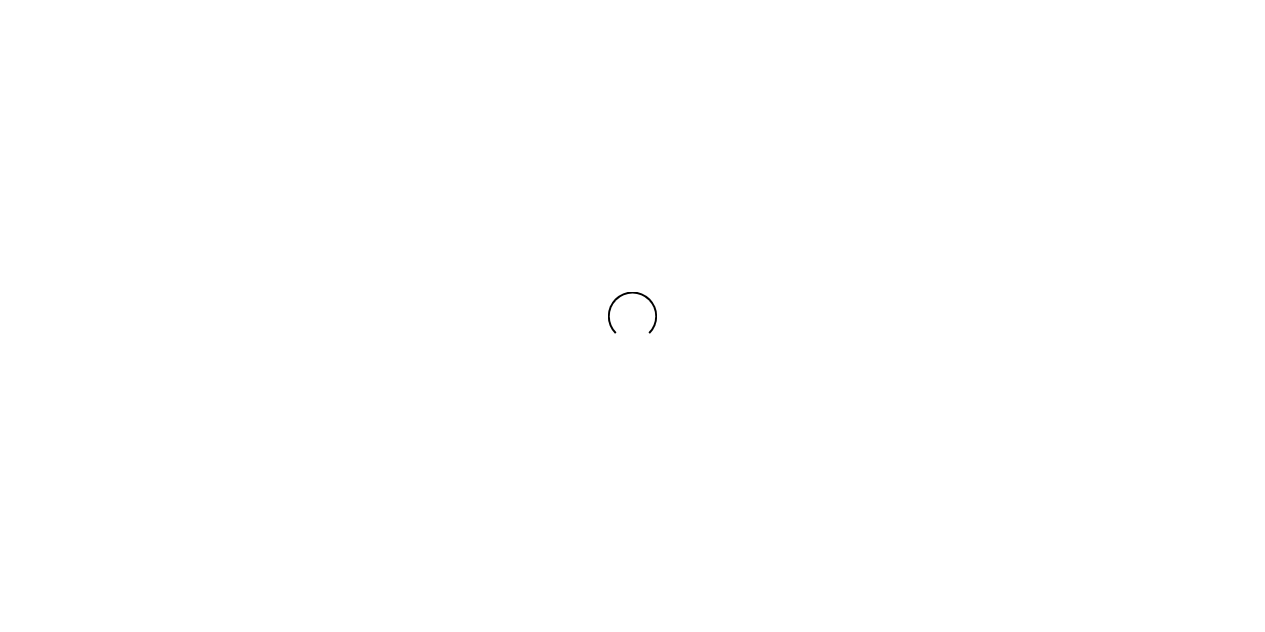 scroll, scrollTop: 0, scrollLeft: 0, axis: both 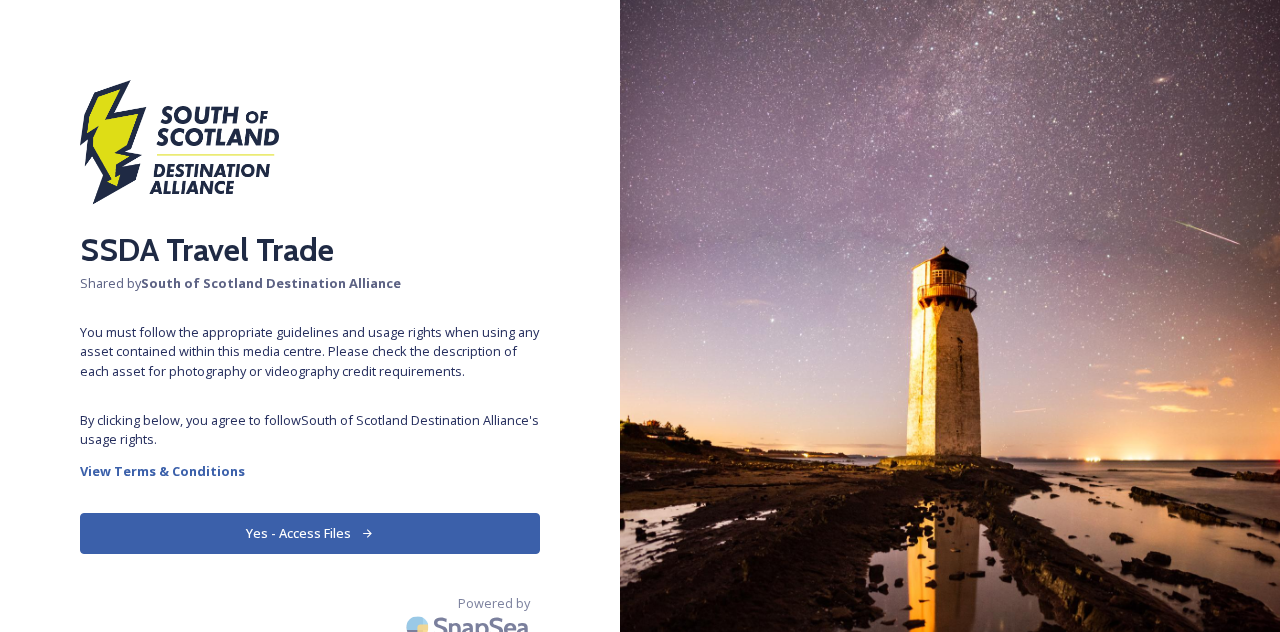 click on "Yes - Access Files" at bounding box center (310, 533) 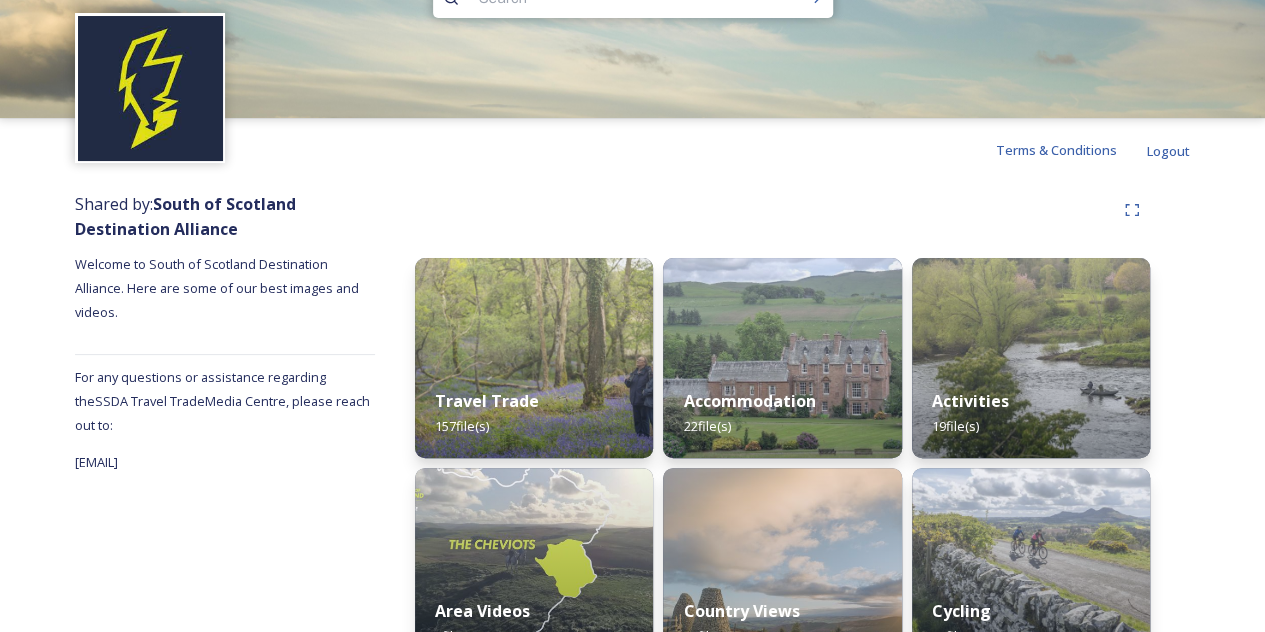scroll, scrollTop: 61, scrollLeft: 0, axis: vertical 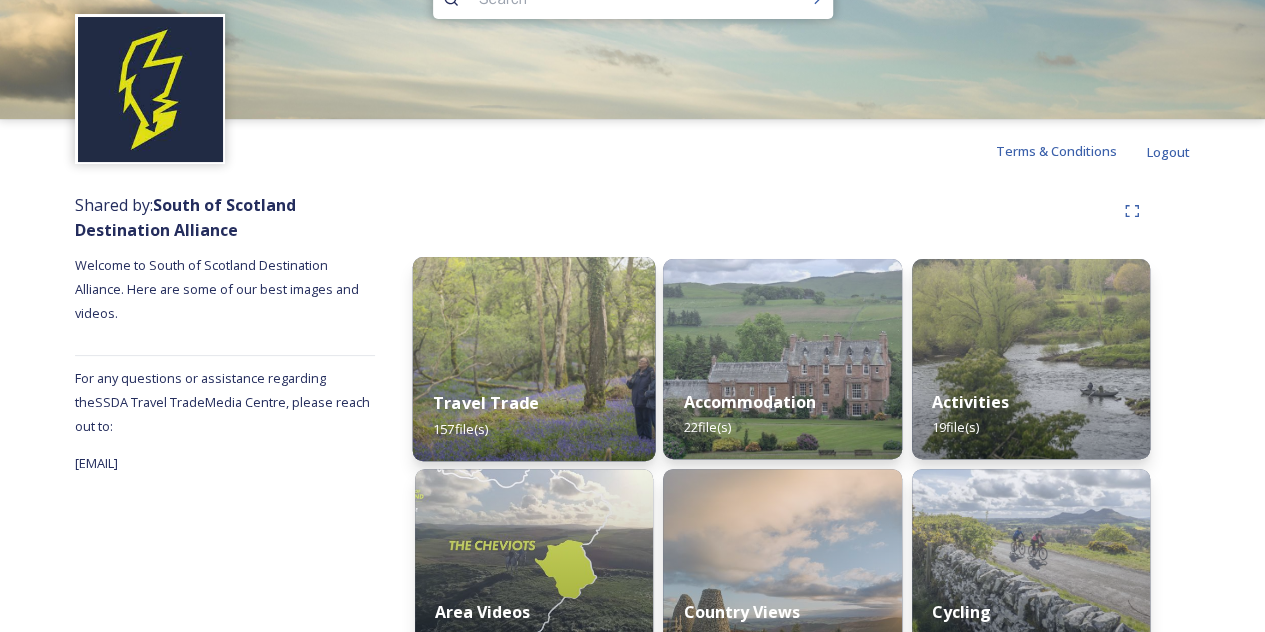 click on "Travel Trade 157  file(s)" at bounding box center [534, 415] 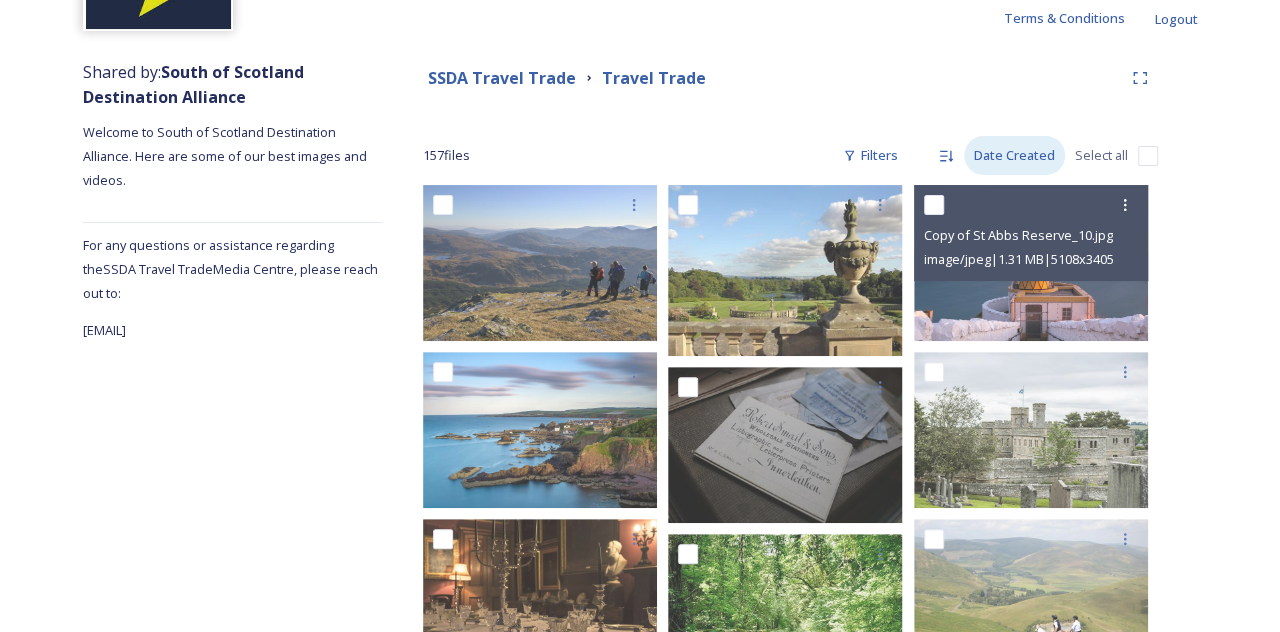scroll, scrollTop: 207, scrollLeft: 0, axis: vertical 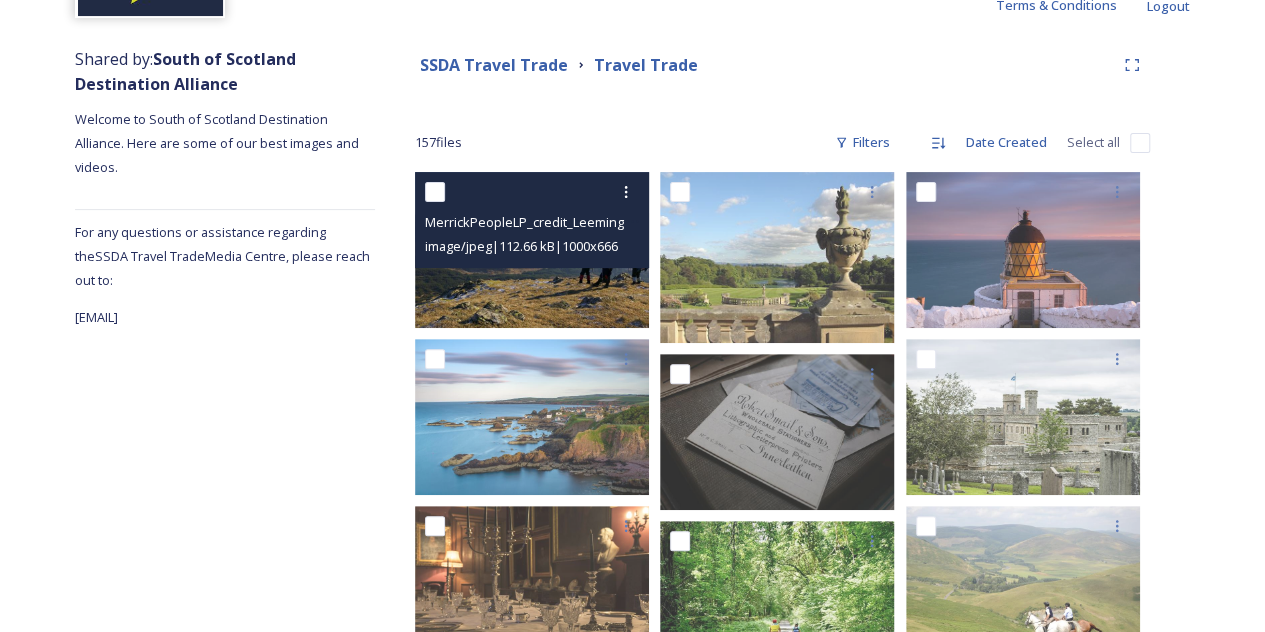 click at bounding box center [532, 250] 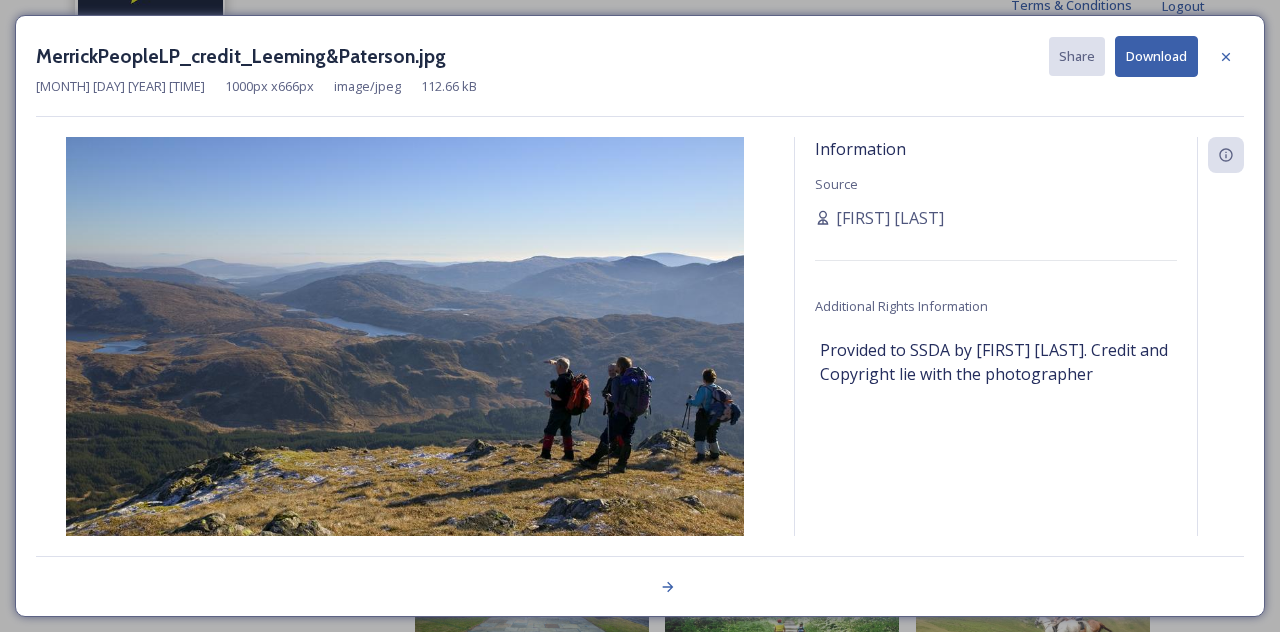 click on "Download" at bounding box center [1156, 56] 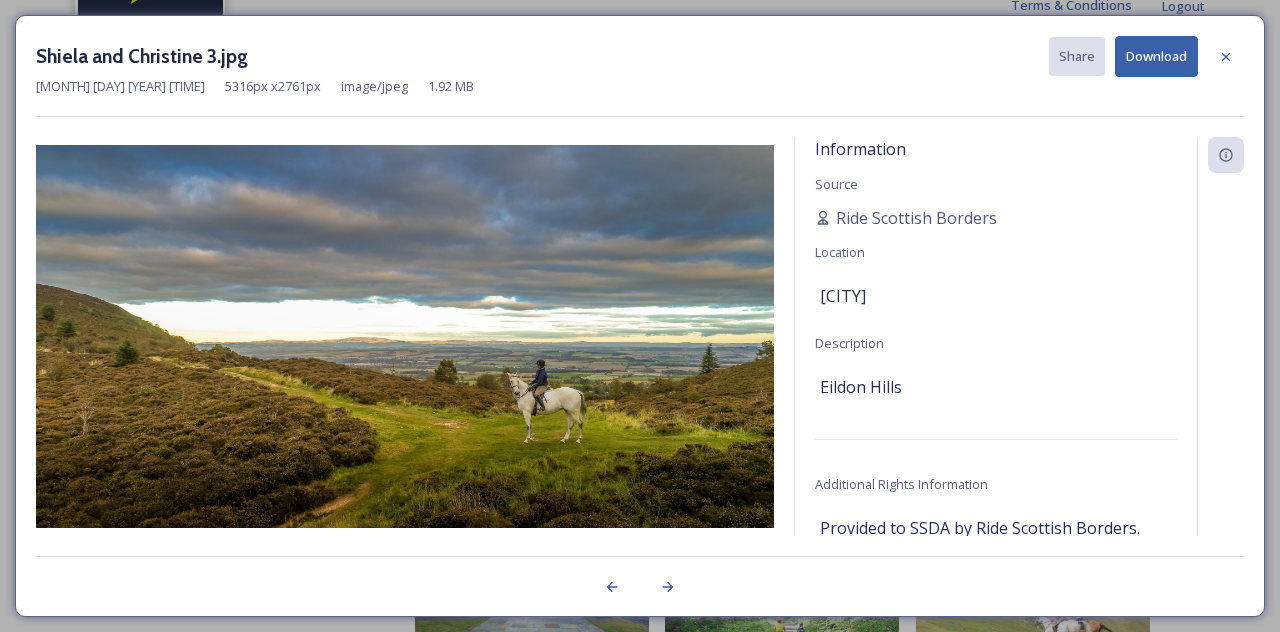click on "Download" at bounding box center [1156, 56] 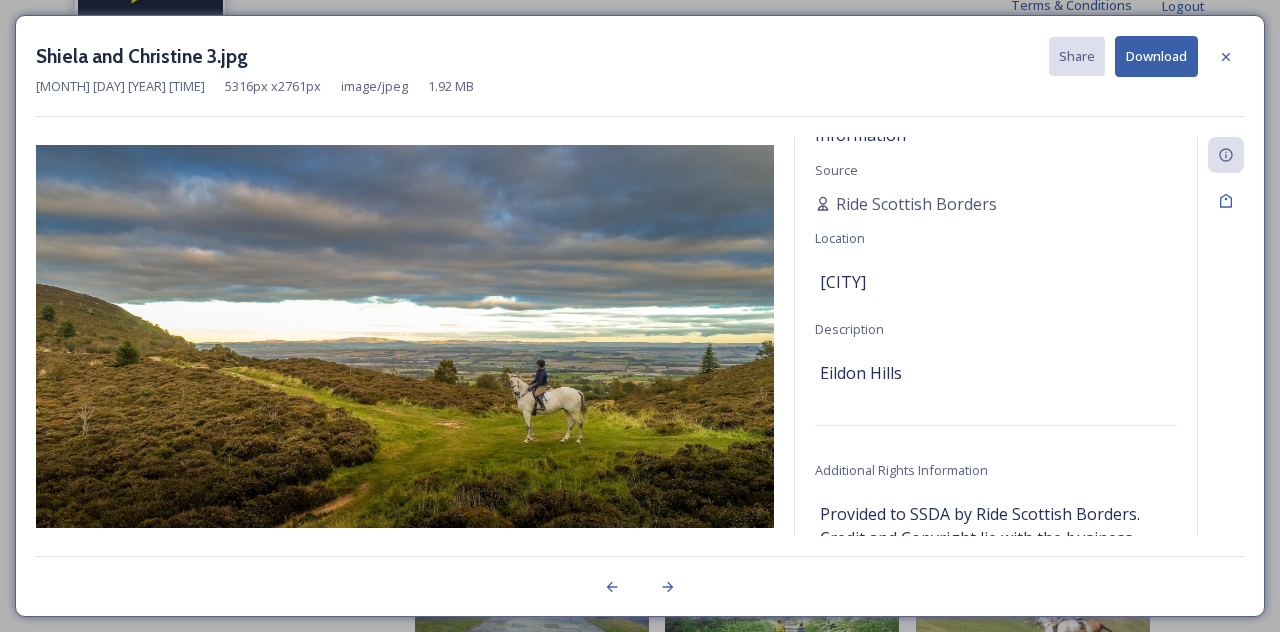 scroll, scrollTop: 0, scrollLeft: 0, axis: both 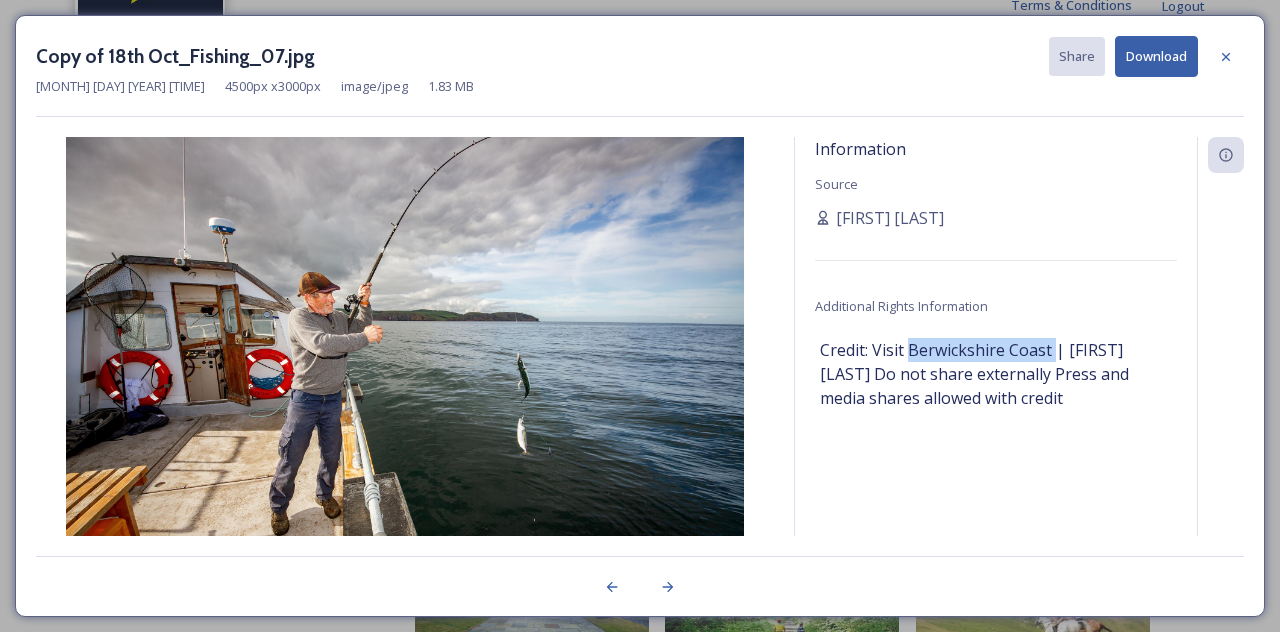 drag, startPoint x: 1055, startPoint y: 349, endPoint x: 911, endPoint y: 347, distance: 144.01389 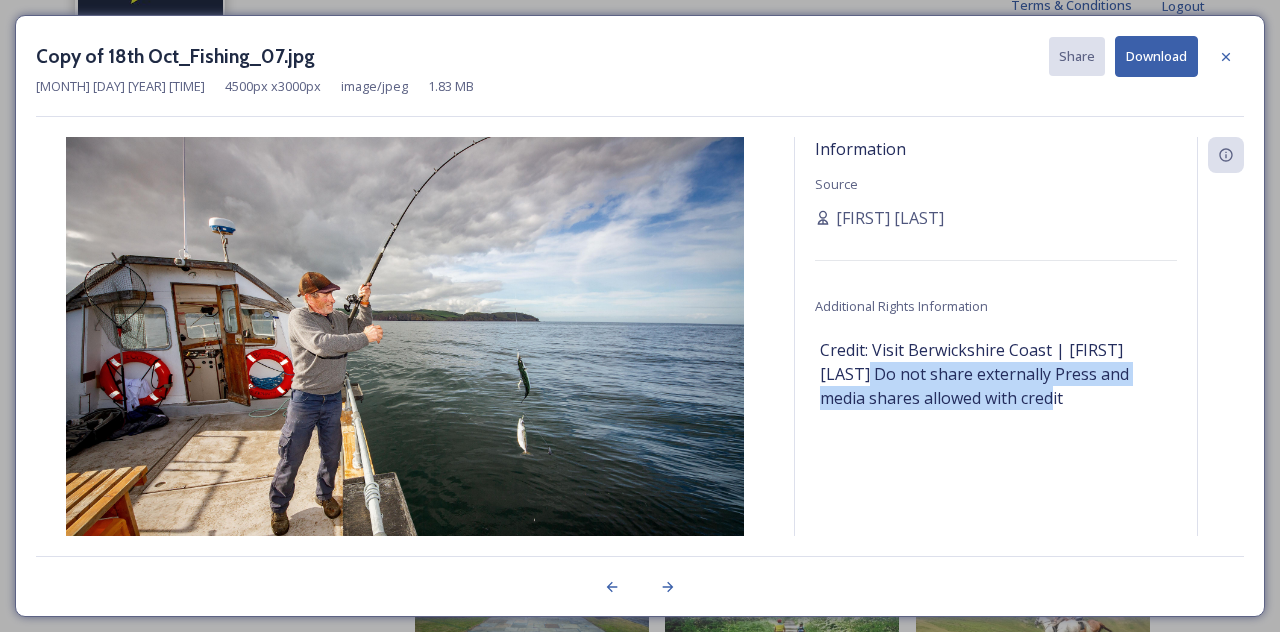 drag, startPoint x: 812, startPoint y: 373, endPoint x: 1041, endPoint y: 405, distance: 231.225 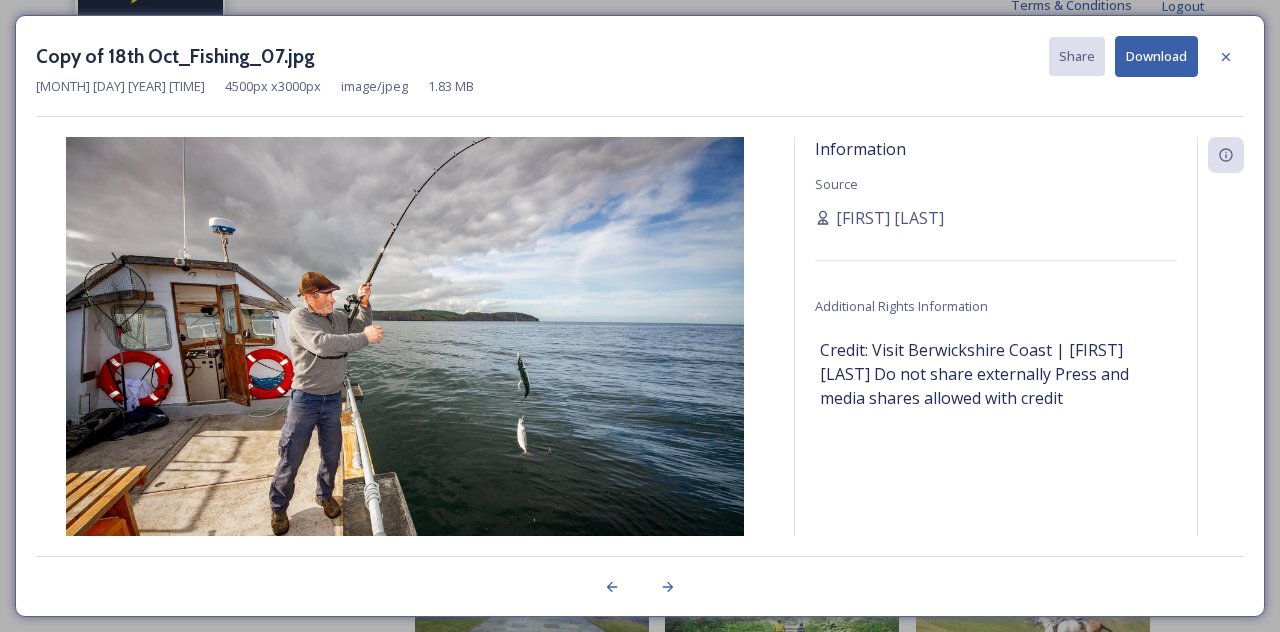 click on "Copy of 18th Oct_Fishing_07.jpg Share Download [MONTH] [DAY] [YEAR] [TIME] 4500 px x  3000 px image/jpeg 1.83 MB Information Source [FIRST] [LAST] Additional Rights Information Credit: Visit Berwickshire Coast | [FIRST] [LAST]
Do not share externally
Press and media shares allowed with credit" at bounding box center [640, 316] 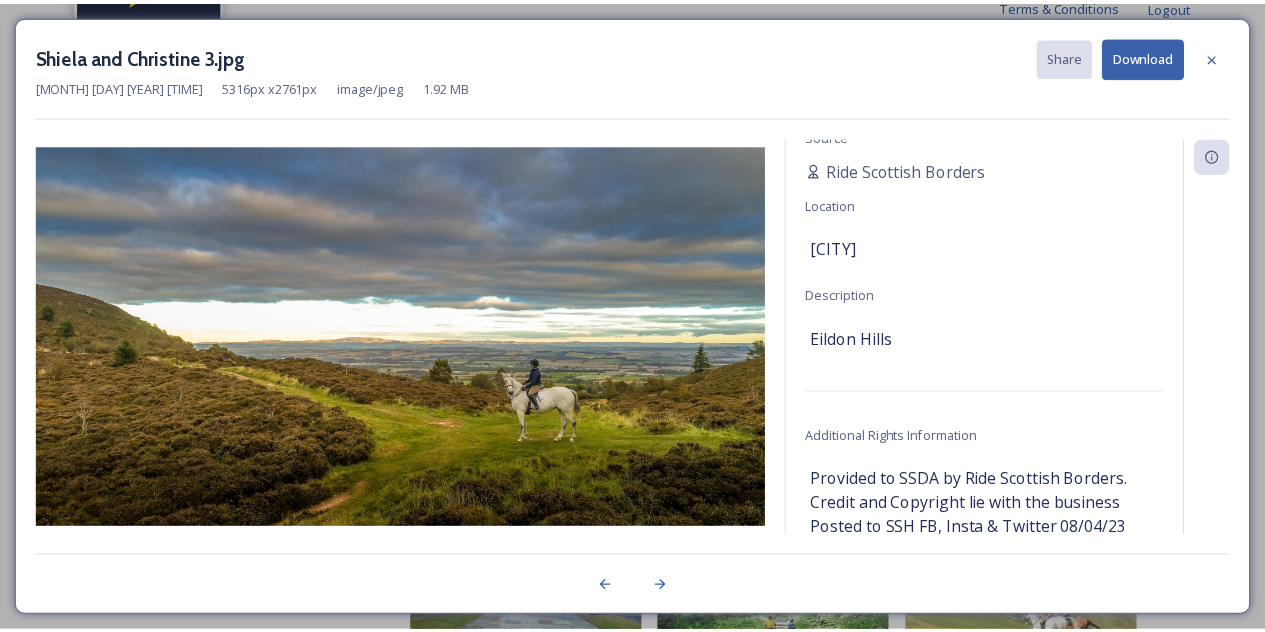 scroll, scrollTop: 0, scrollLeft: 0, axis: both 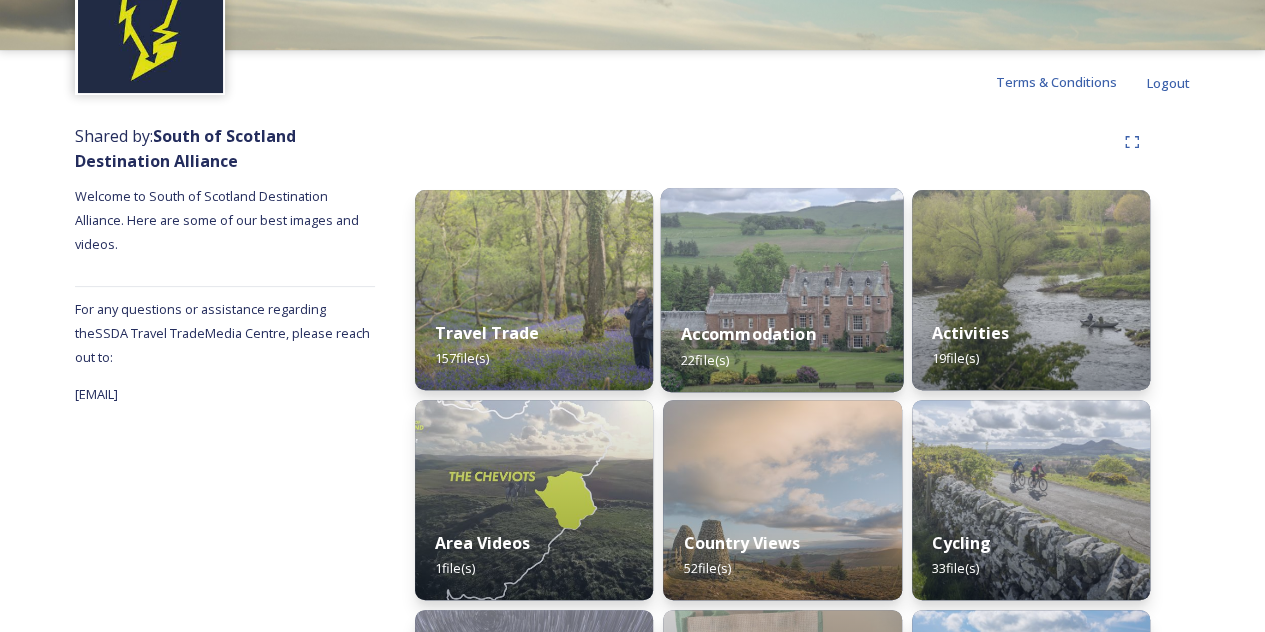 click on "Accommodation" at bounding box center (748, 334) 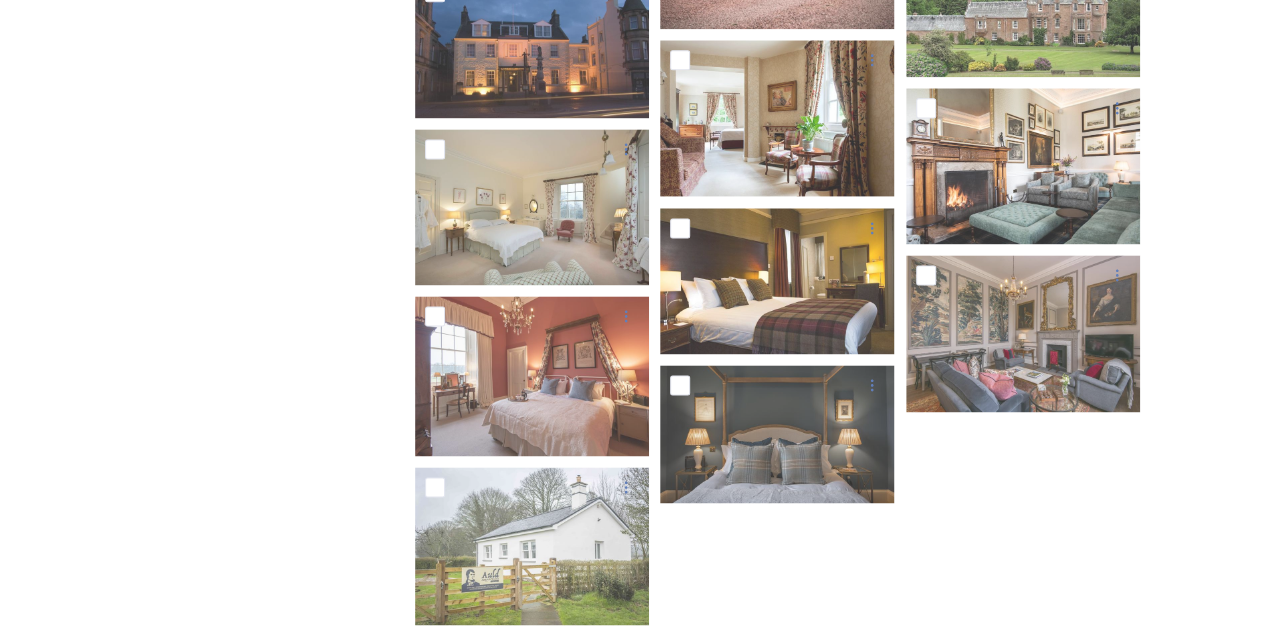 scroll, scrollTop: 1313, scrollLeft: 0, axis: vertical 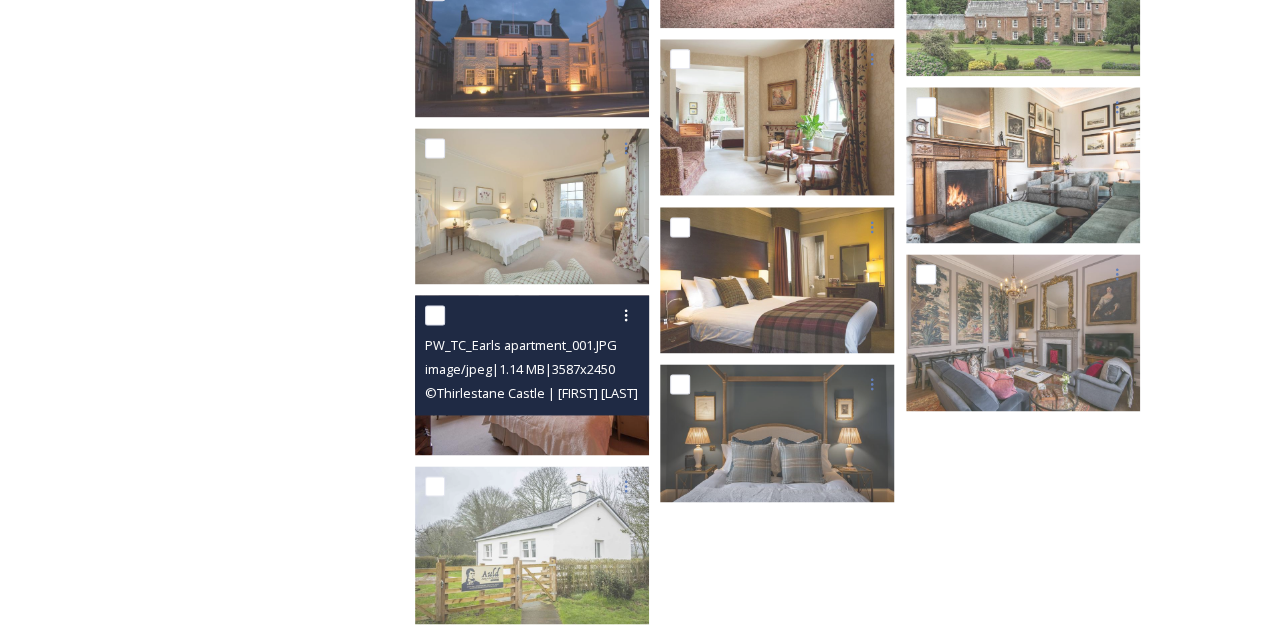 click on "© Thirlestane Castle | [FIRST] [LAST]" at bounding box center [531, 393] 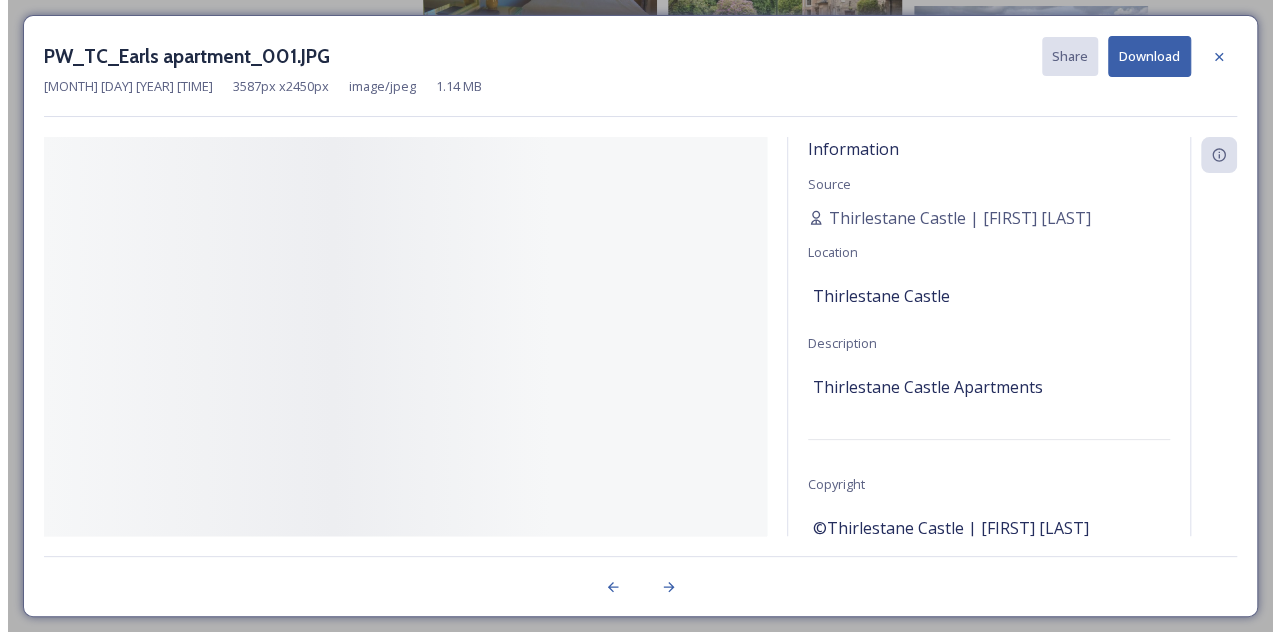 scroll, scrollTop: 1226, scrollLeft: 0, axis: vertical 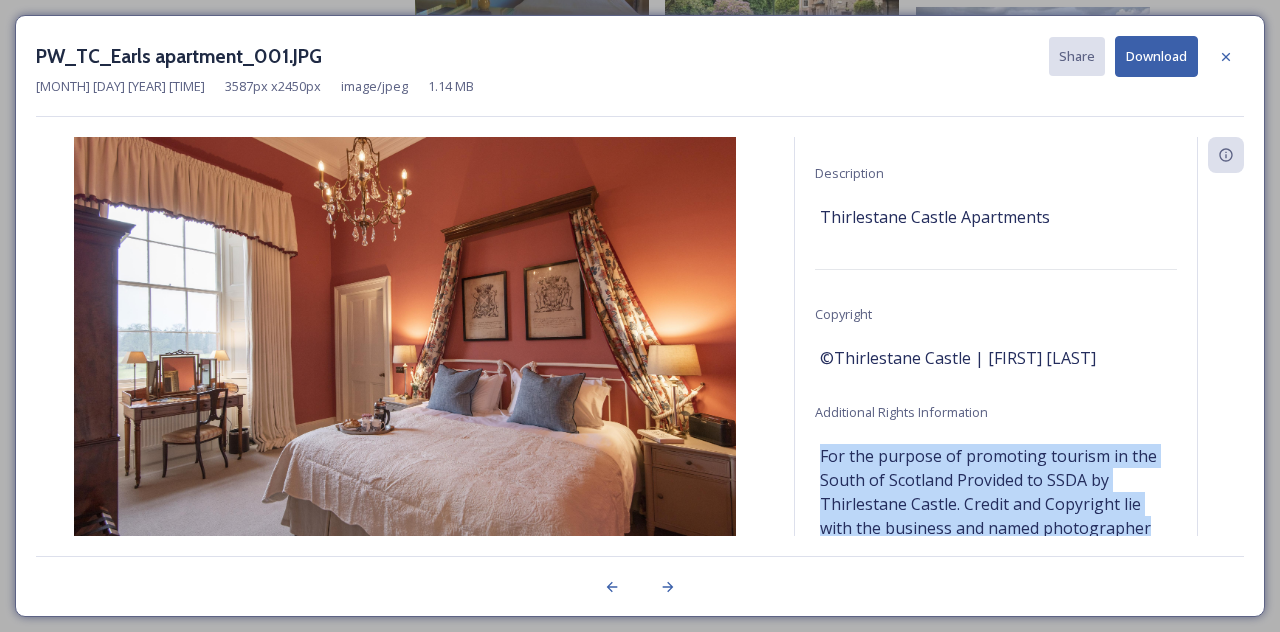 drag, startPoint x: 1149, startPoint y: 525, endPoint x: 804, endPoint y: 455, distance: 352.02982 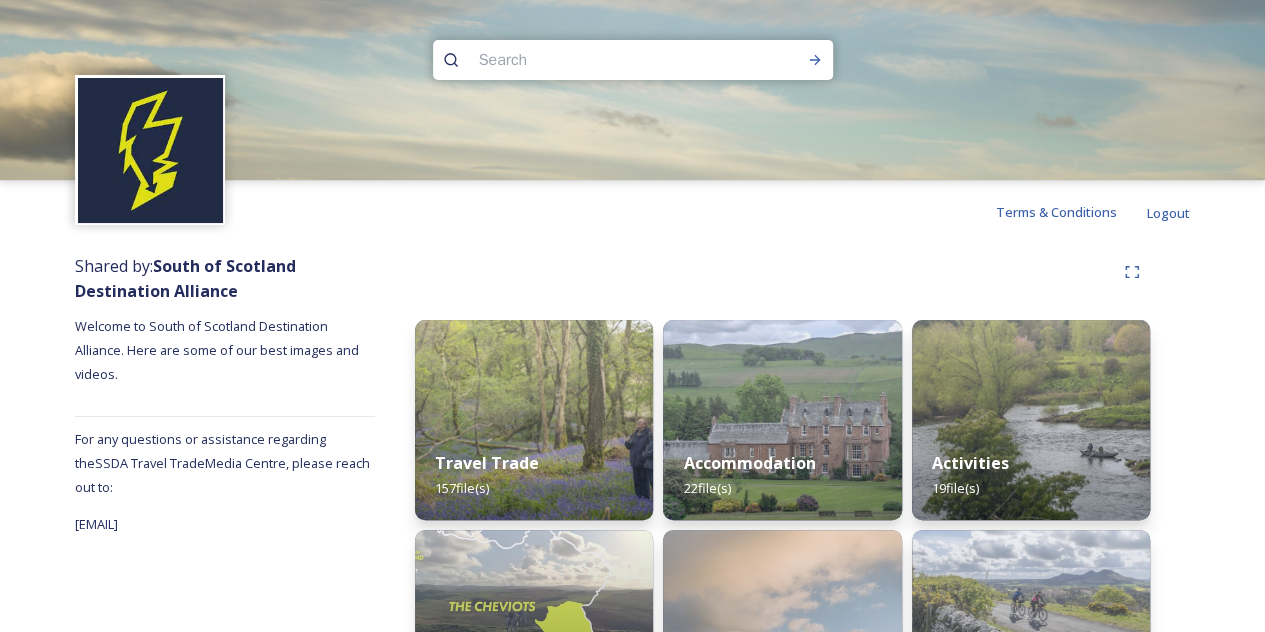 scroll, scrollTop: 144, scrollLeft: 0, axis: vertical 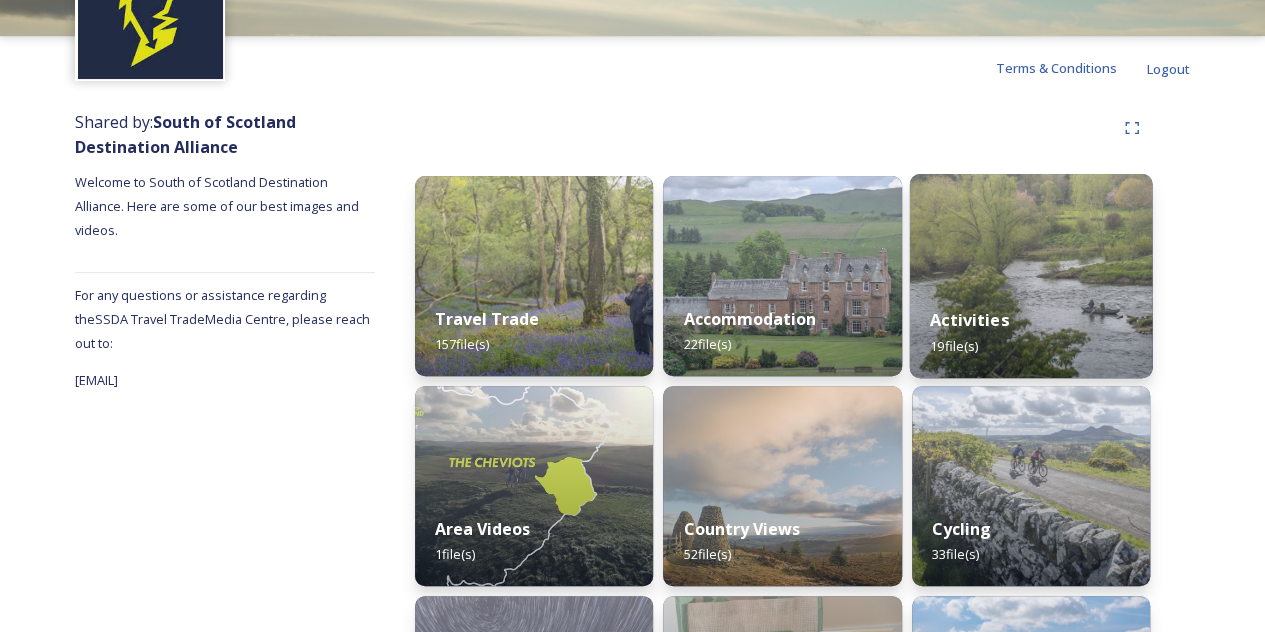 click on "Activities 19  file(s)" at bounding box center (1030, 332) 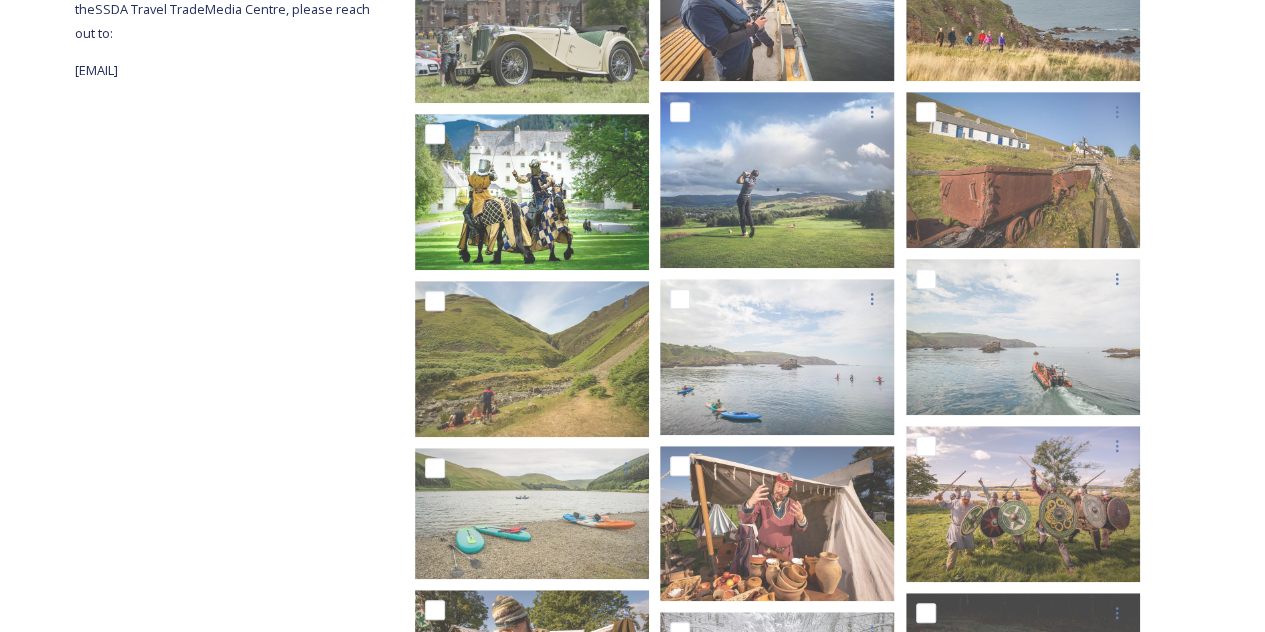 scroll, scrollTop: 455, scrollLeft: 0, axis: vertical 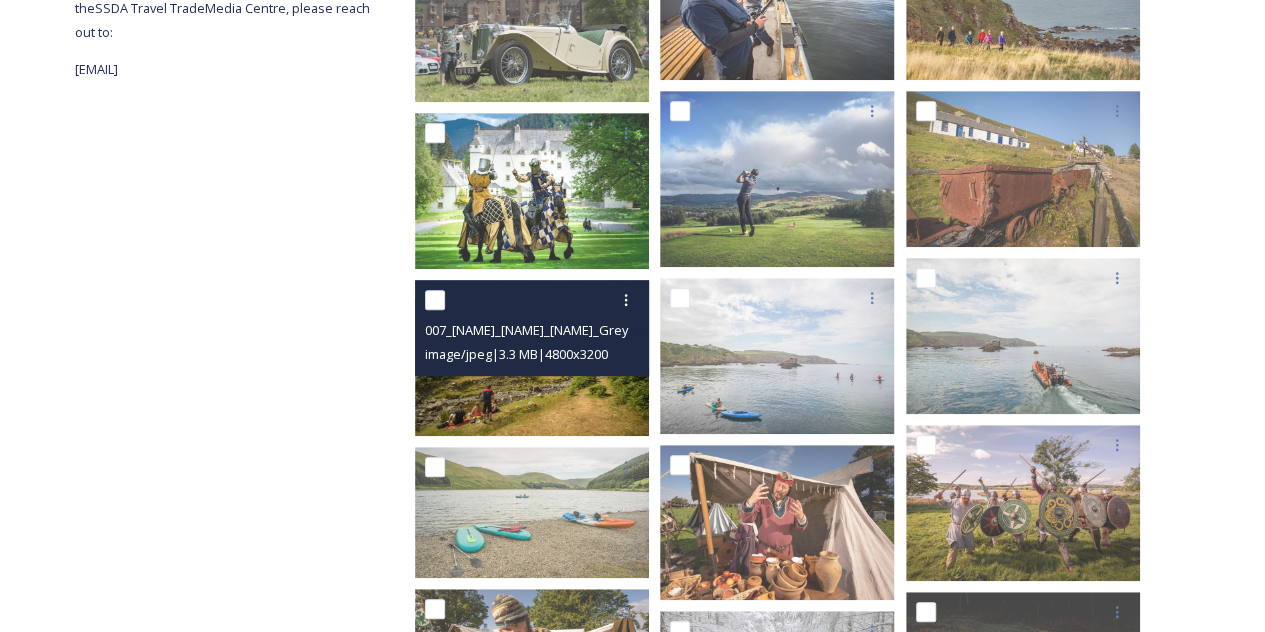 click at bounding box center [532, 358] 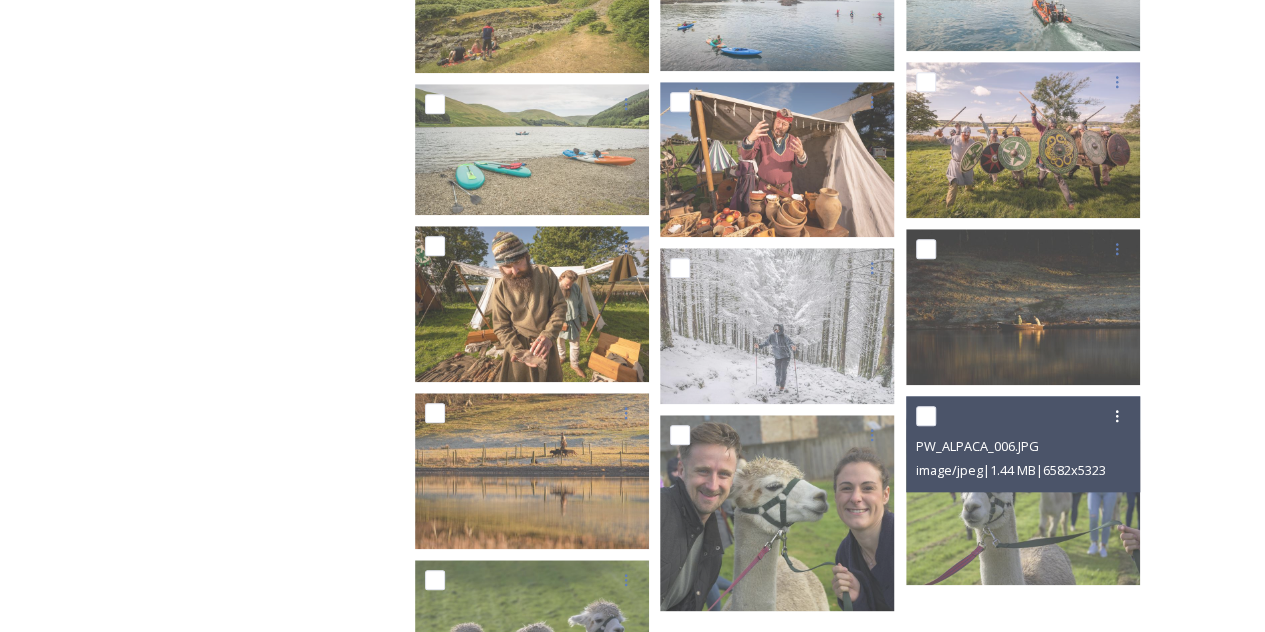 scroll, scrollTop: 819, scrollLeft: 0, axis: vertical 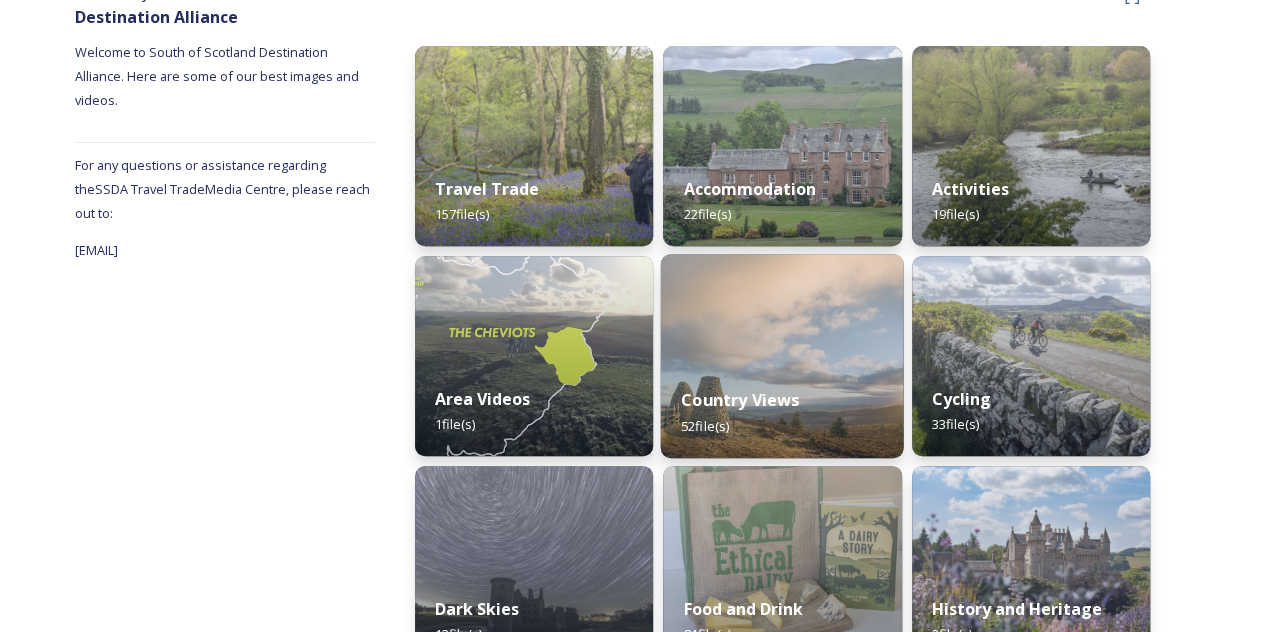 click on "Country Views 52  file(s)" at bounding box center (782, 412) 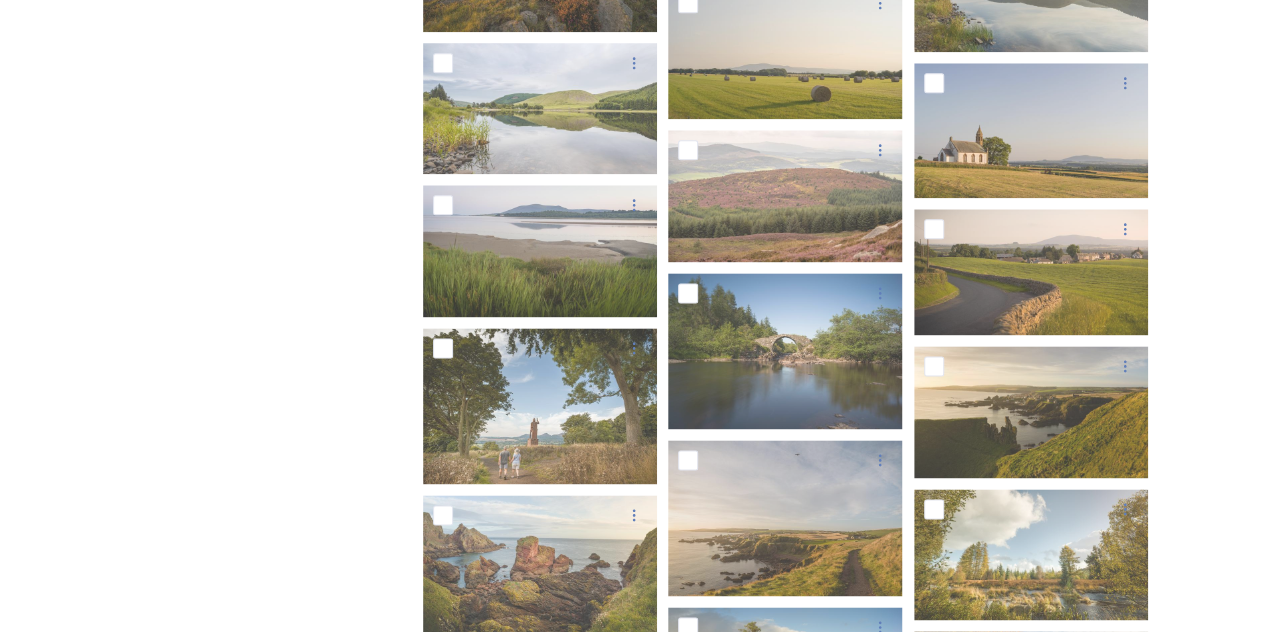 scroll, scrollTop: 0, scrollLeft: 0, axis: both 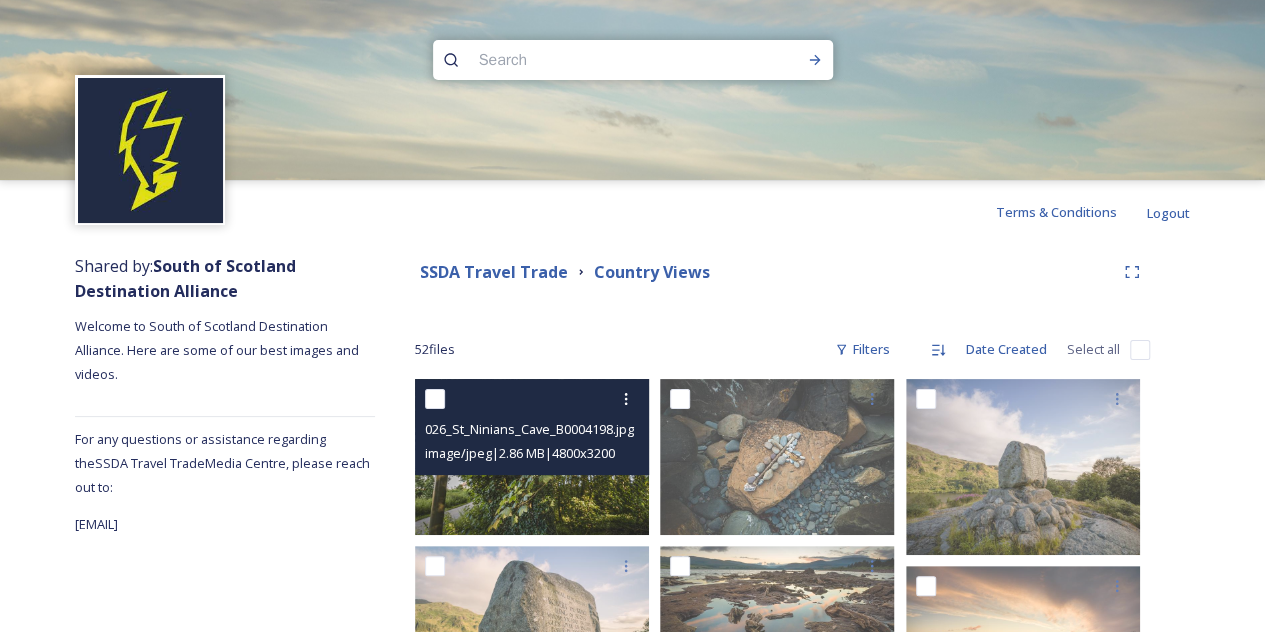 click at bounding box center [532, 457] 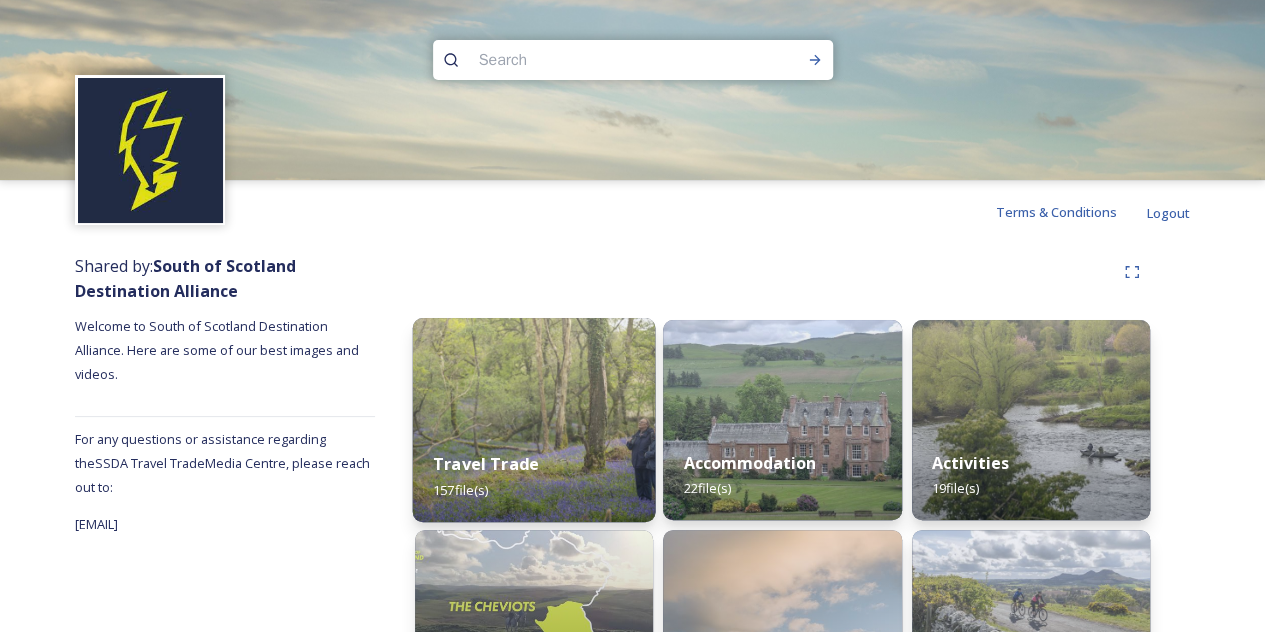 click at bounding box center (534, 420) 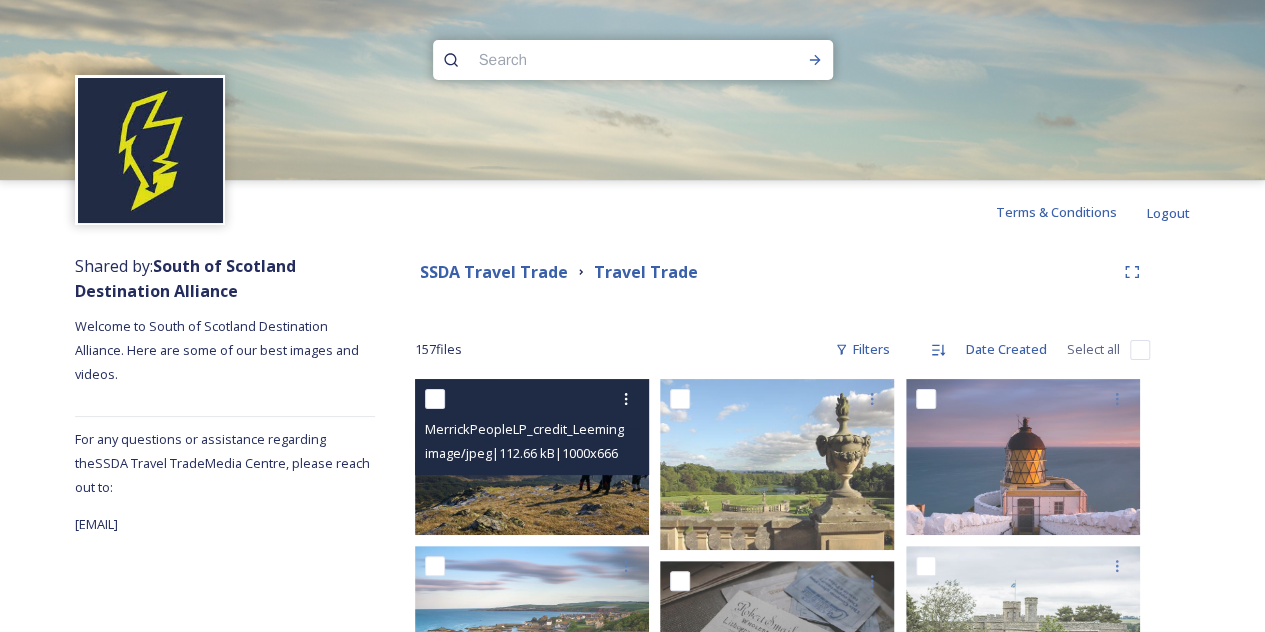 click on "image/jpeg  |  112.66 kB  |  1000  x  666" at bounding box center [521, 453] 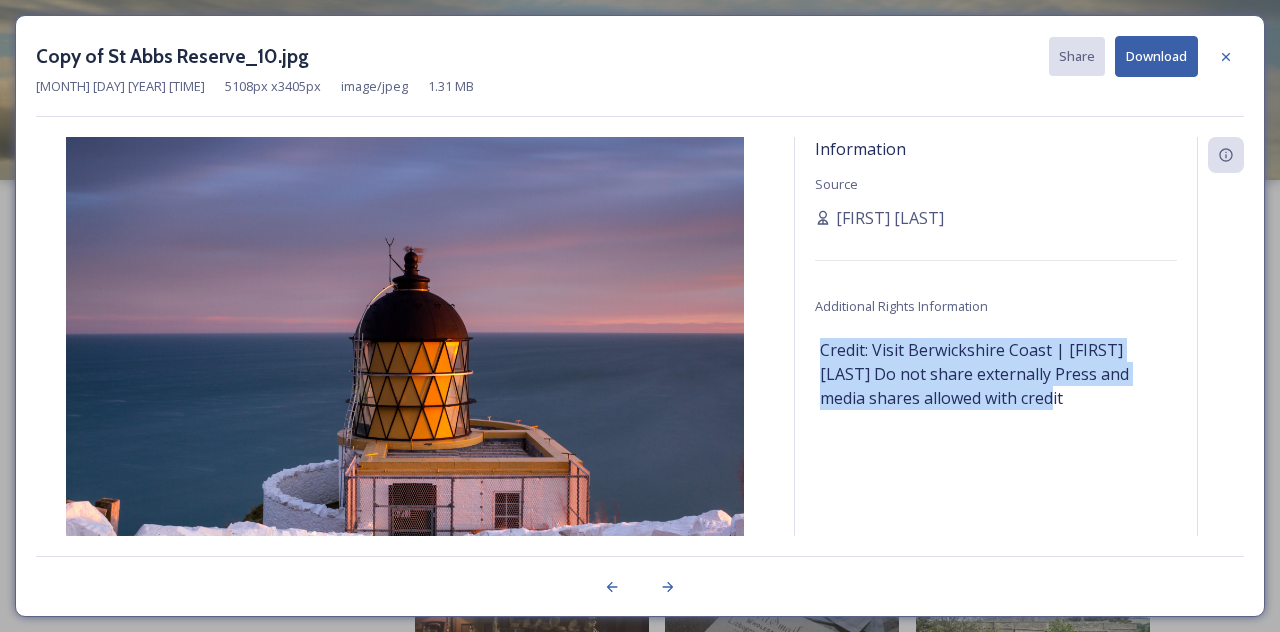 drag, startPoint x: 1033, startPoint y: 400, endPoint x: 788, endPoint y: 344, distance: 251.31853 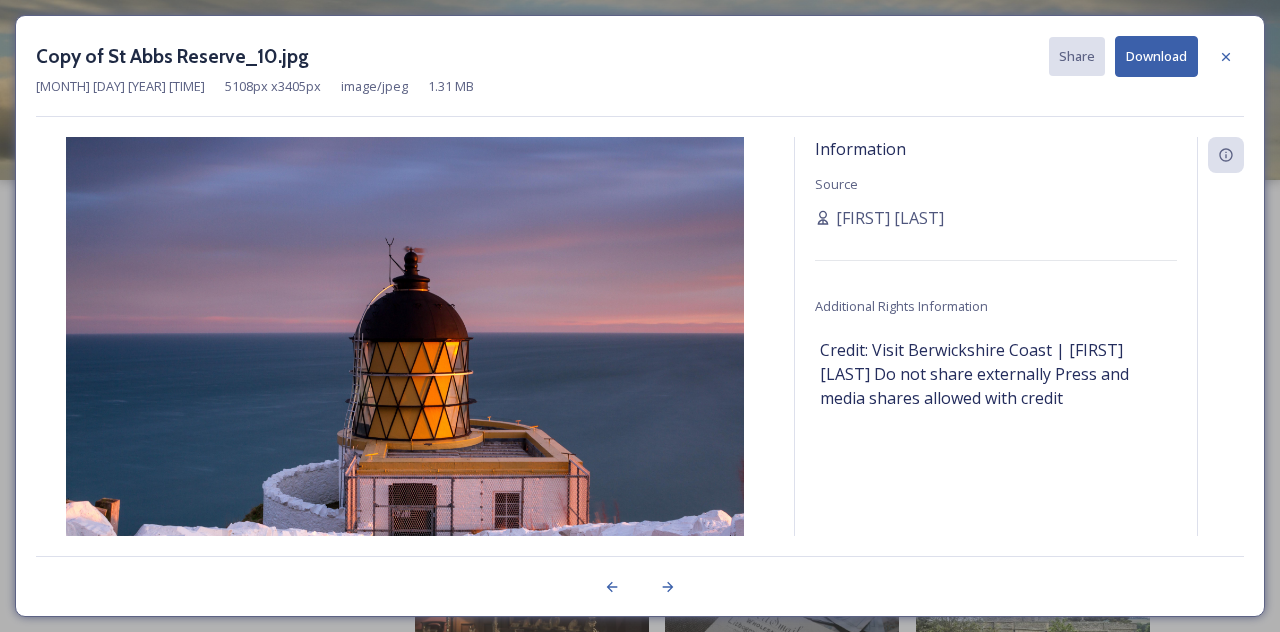 click on "Information Source [FIRST] [LAST] Additional Rights Information Credit: Visit Berwickshire Coast | [FIRST] [LAST]
Do not share externally
Press and media shares allowed with credit" at bounding box center (996, 363) 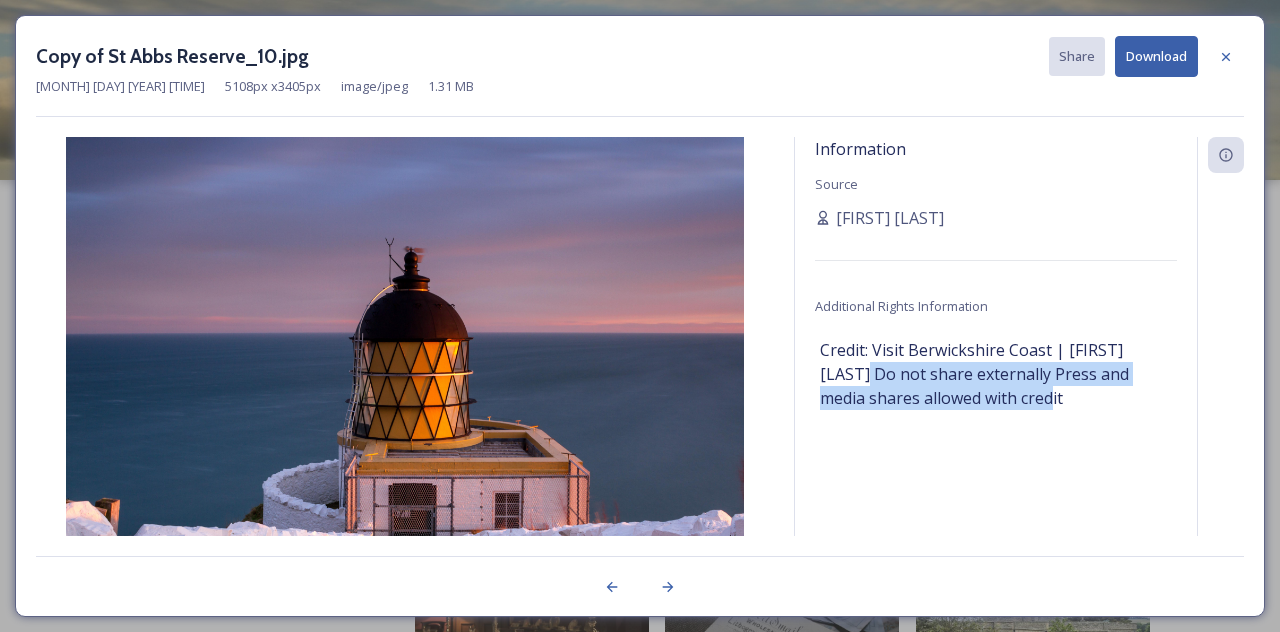 drag, startPoint x: 1045, startPoint y: 395, endPoint x: 788, endPoint y: 373, distance: 257.9399 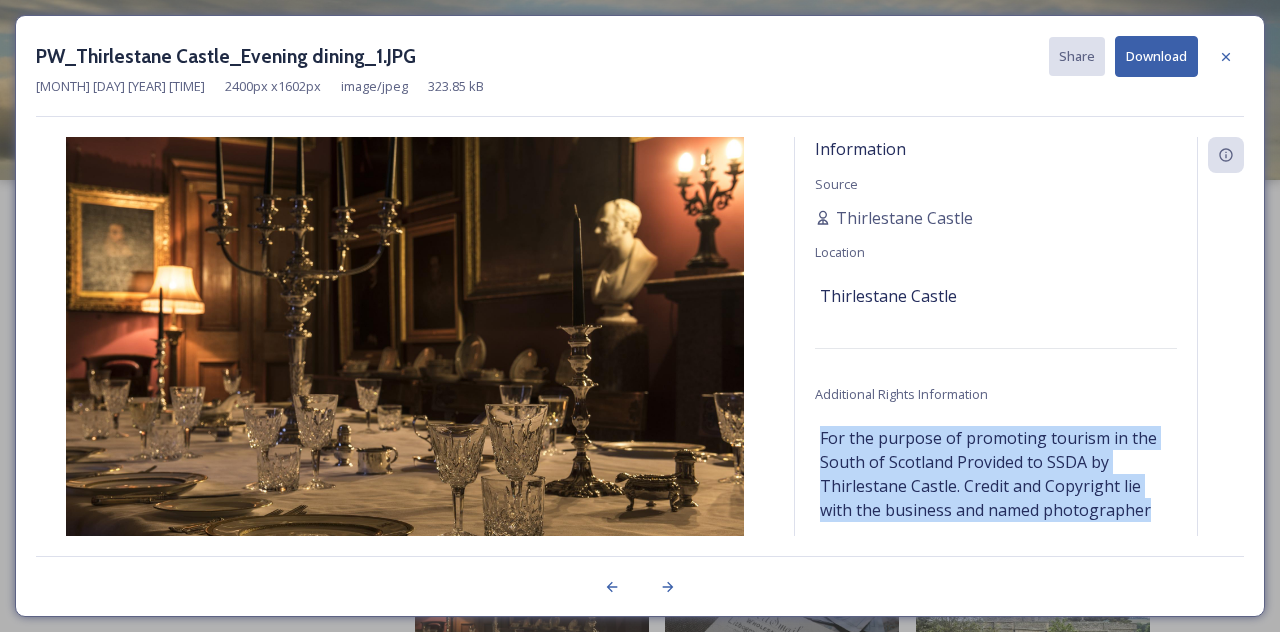 drag, startPoint x: 816, startPoint y: 439, endPoint x: 1131, endPoint y: 521, distance: 325.49808 